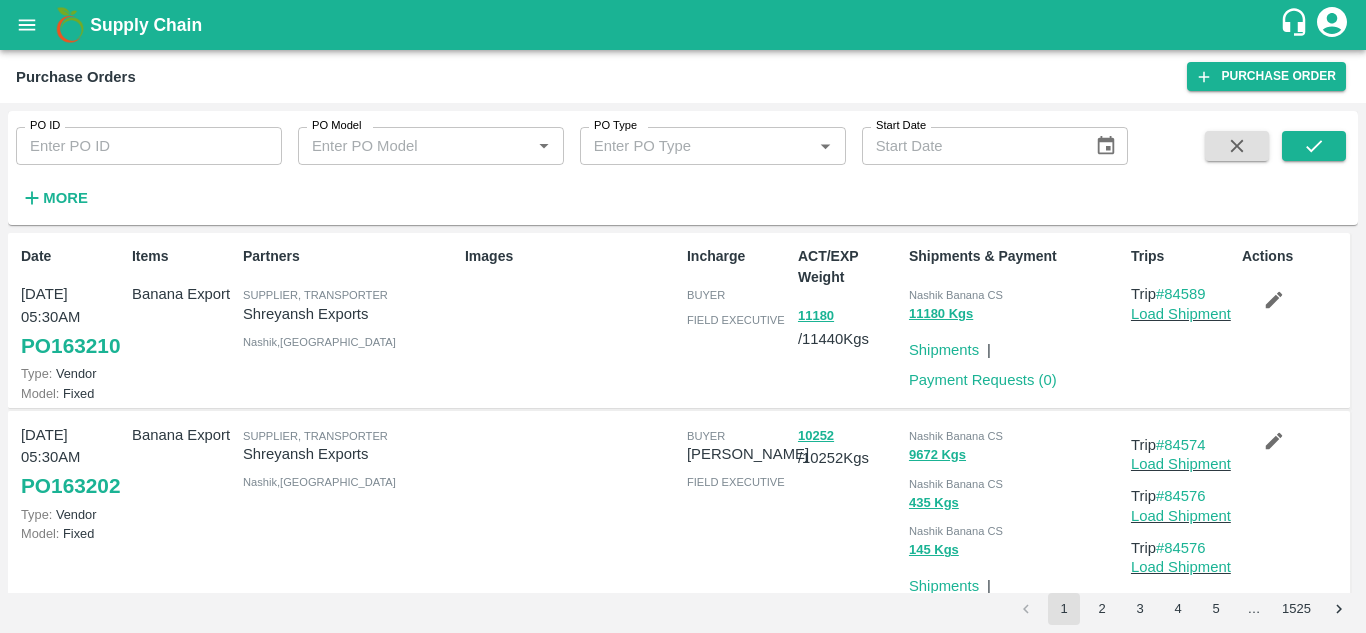 scroll, scrollTop: 0, scrollLeft: 0, axis: both 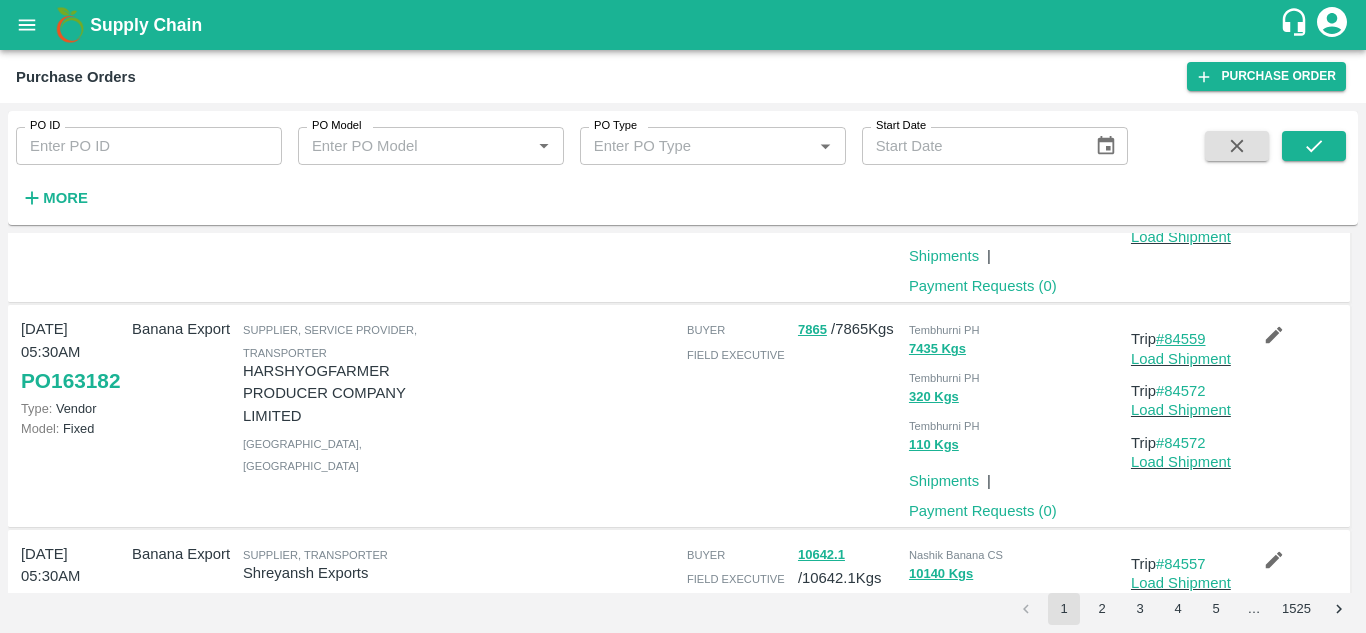 click on "#84559" at bounding box center (1181, 339) 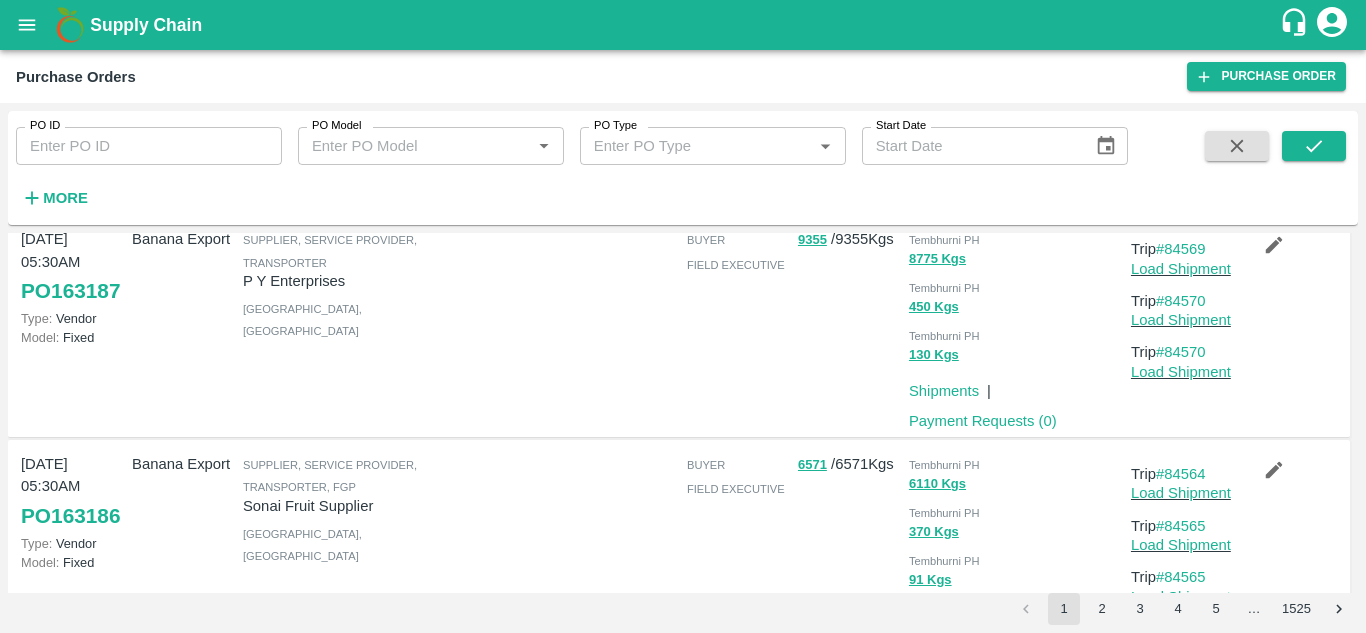 scroll, scrollTop: 646, scrollLeft: 0, axis: vertical 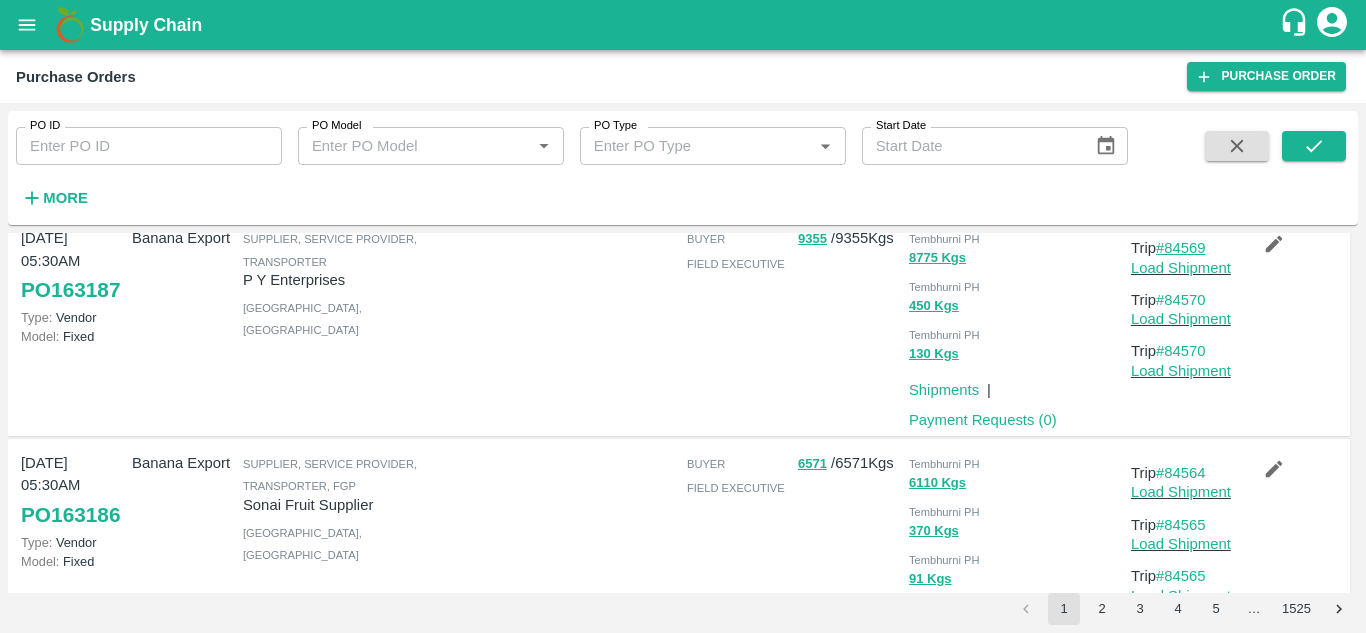 click on "#84569" at bounding box center [1181, 248] 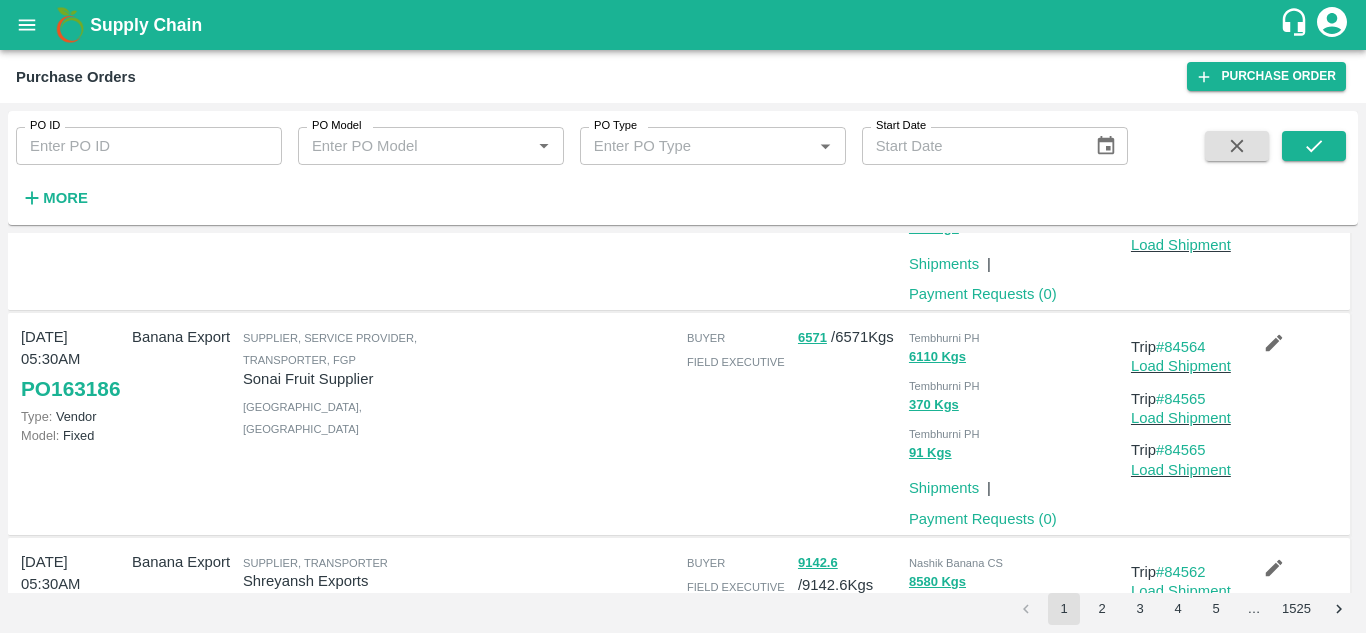 scroll, scrollTop: 773, scrollLeft: 0, axis: vertical 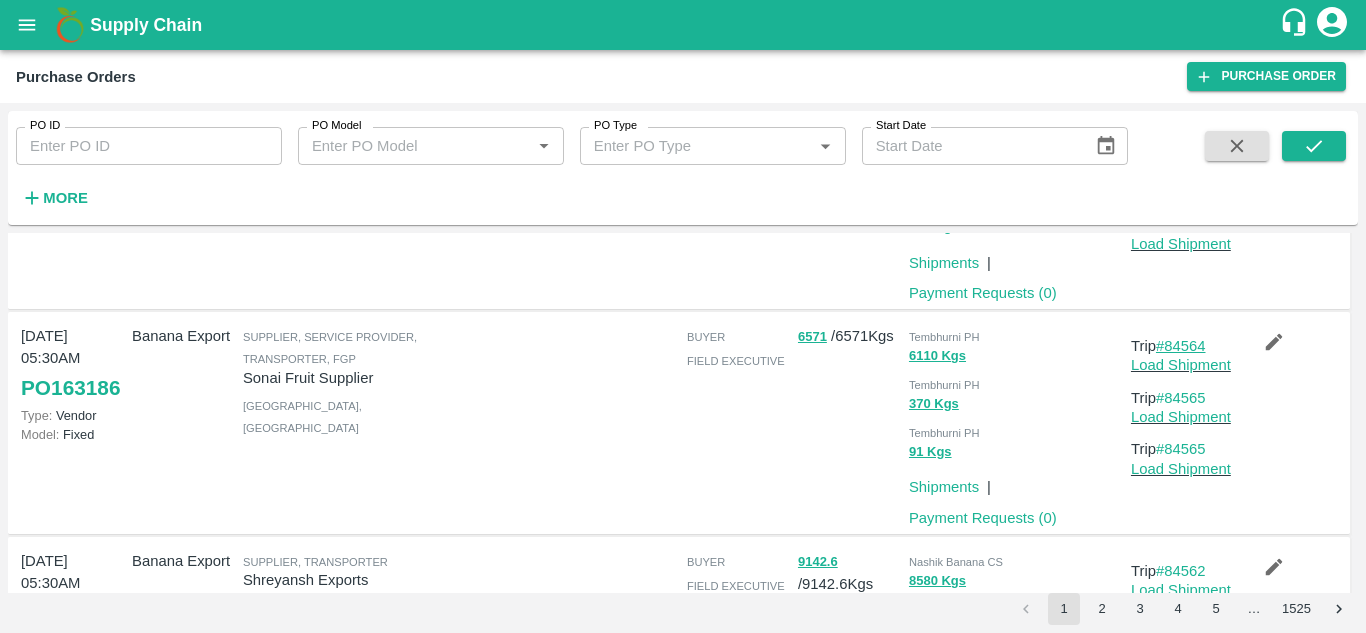 click on "#84564" at bounding box center (1181, 346) 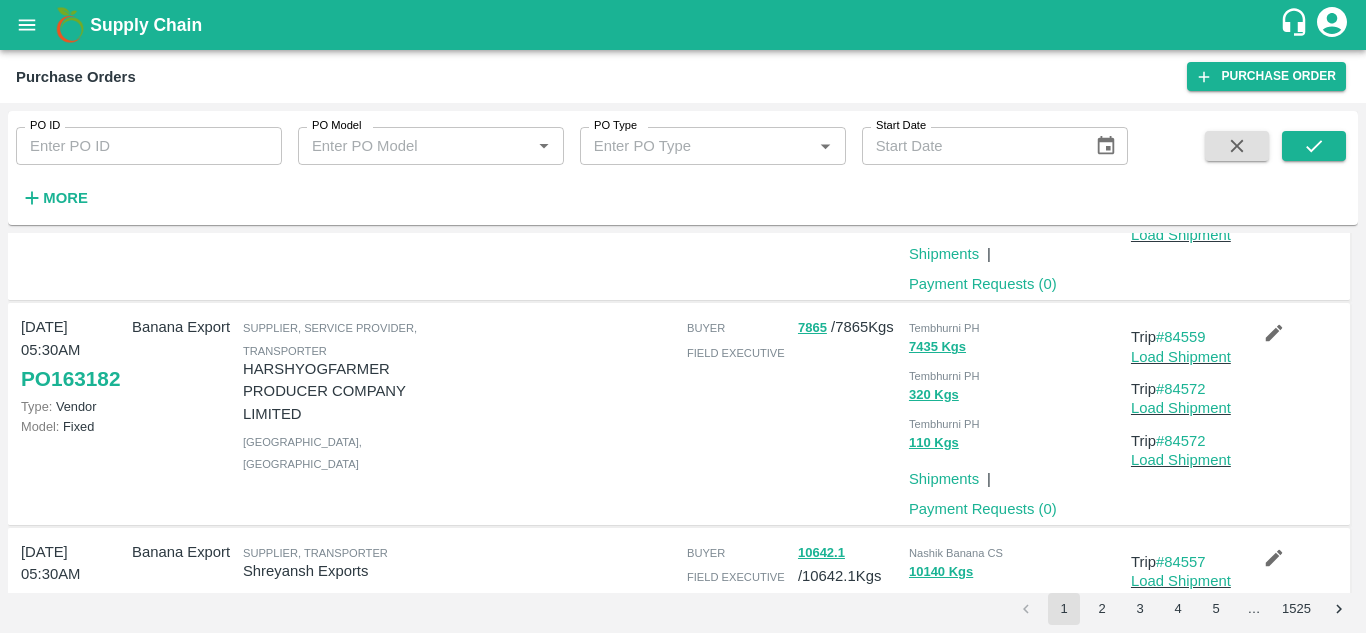scroll, scrollTop: 1457, scrollLeft: 0, axis: vertical 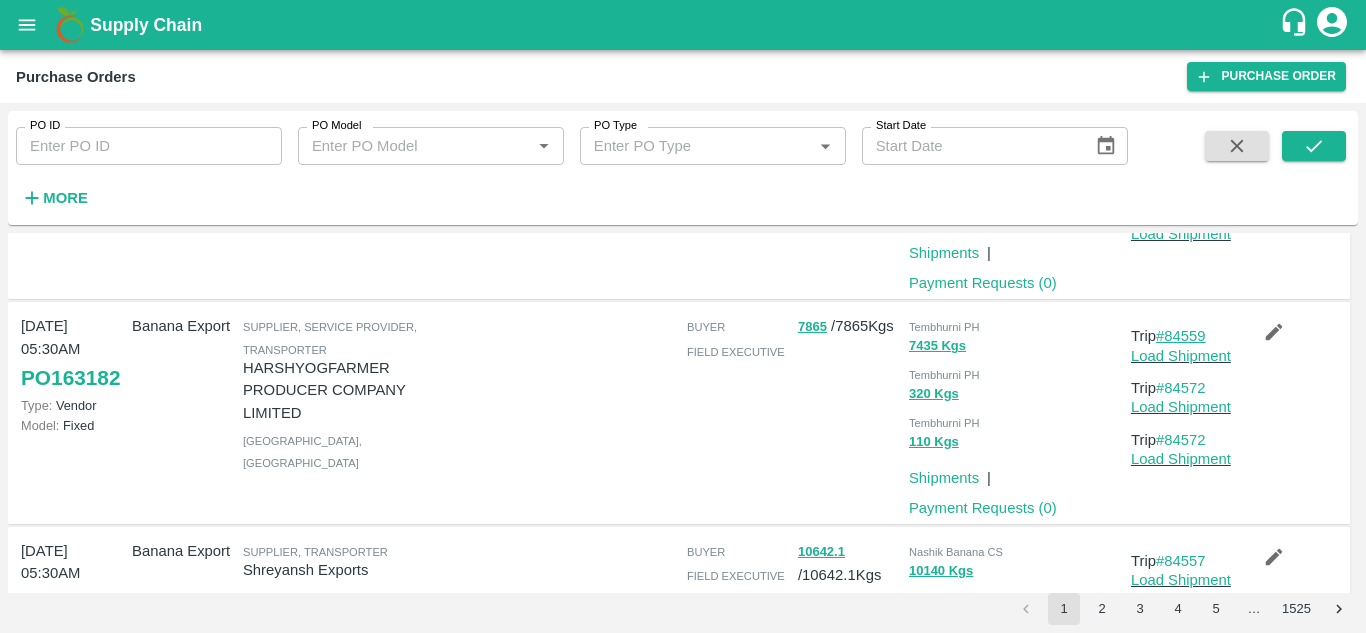 click on "#84559" at bounding box center (1181, 336) 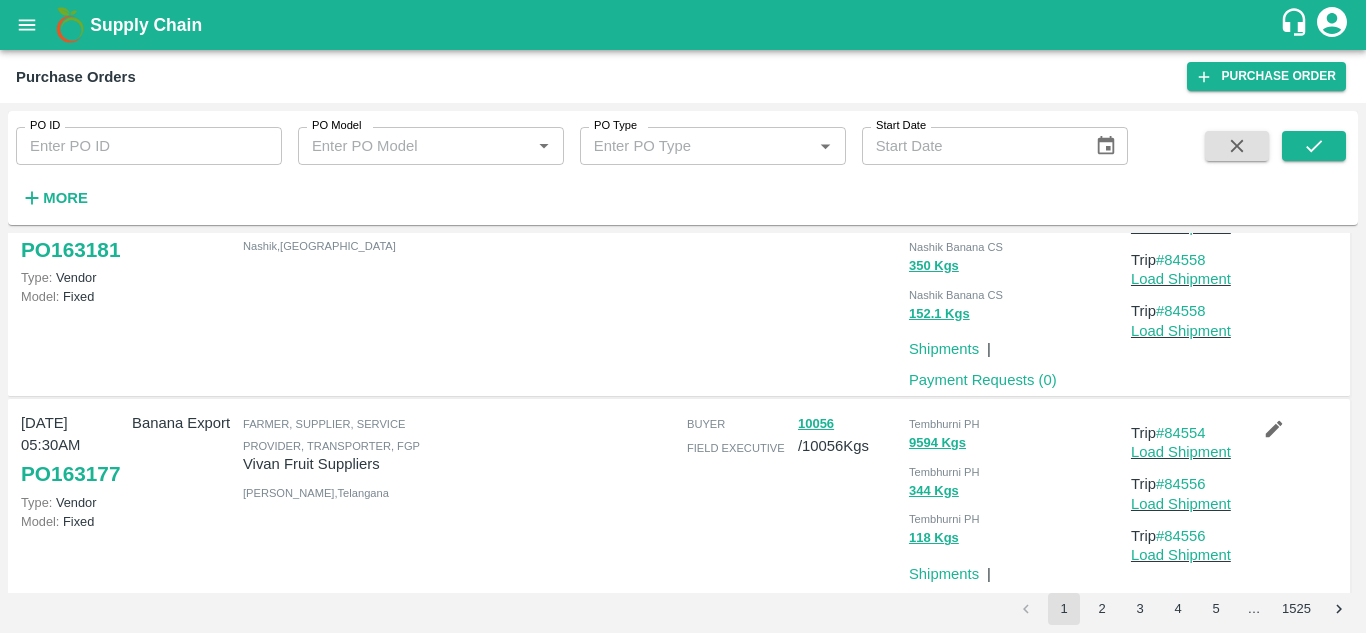scroll, scrollTop: 1895, scrollLeft: 0, axis: vertical 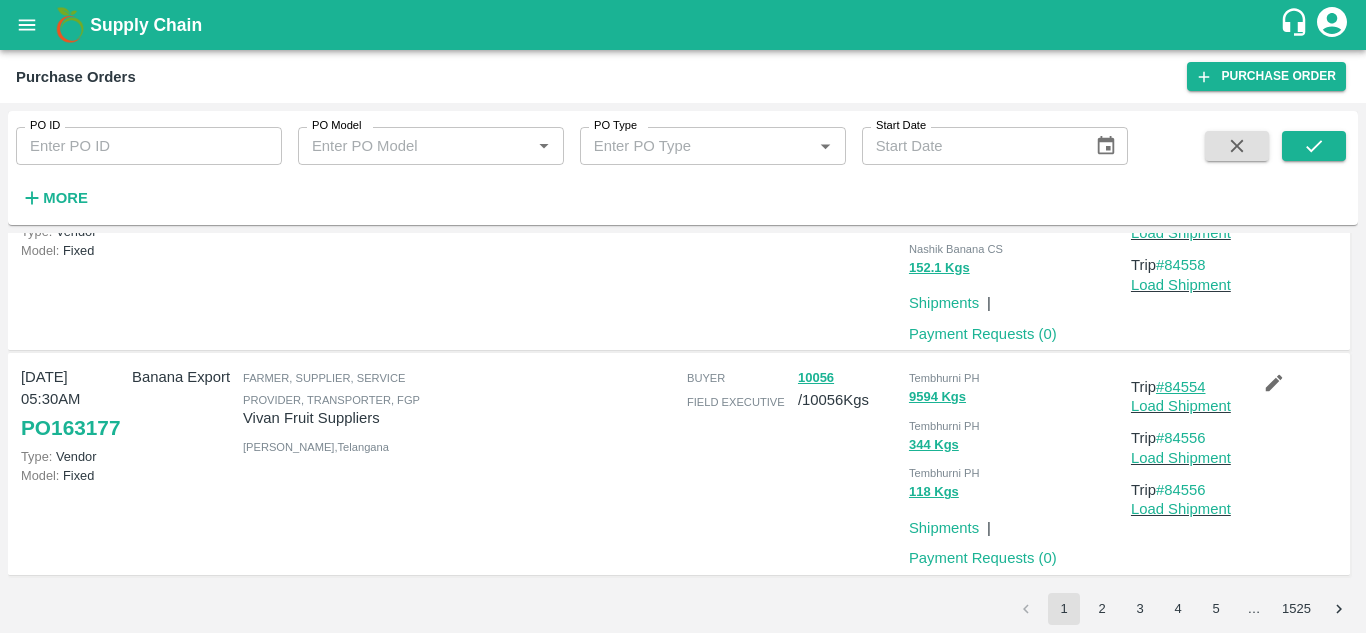 click on "#84554" at bounding box center (1181, 387) 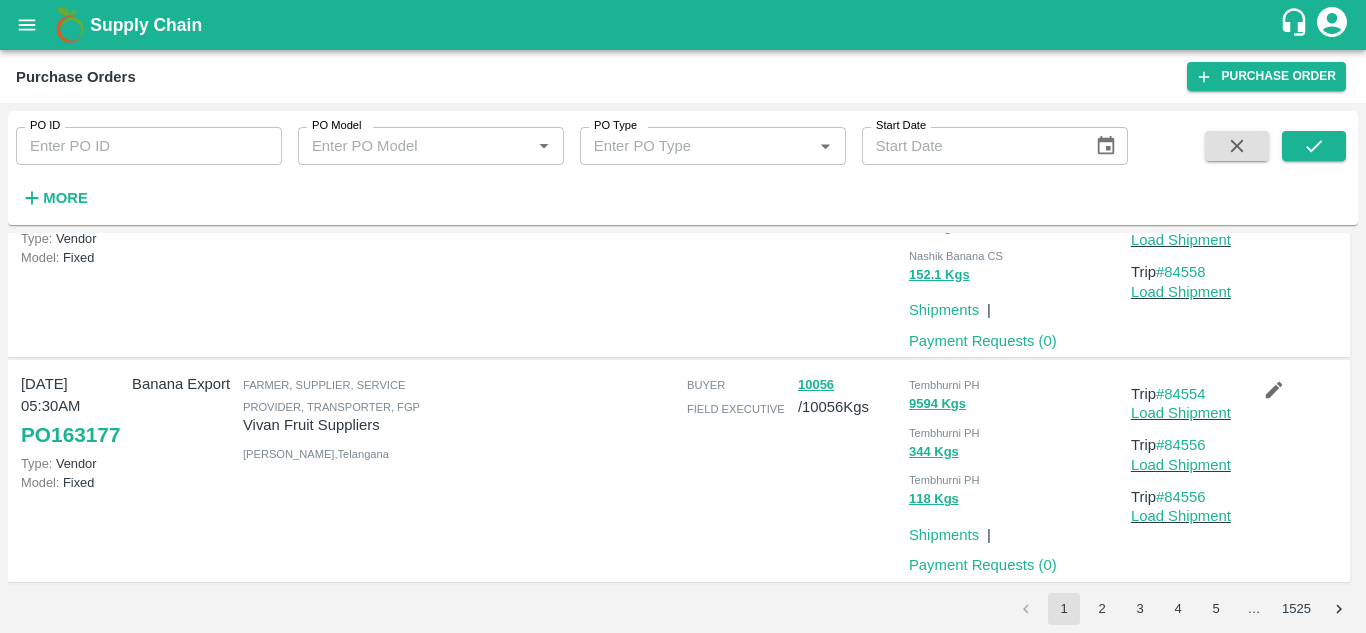 scroll, scrollTop: 1888, scrollLeft: 0, axis: vertical 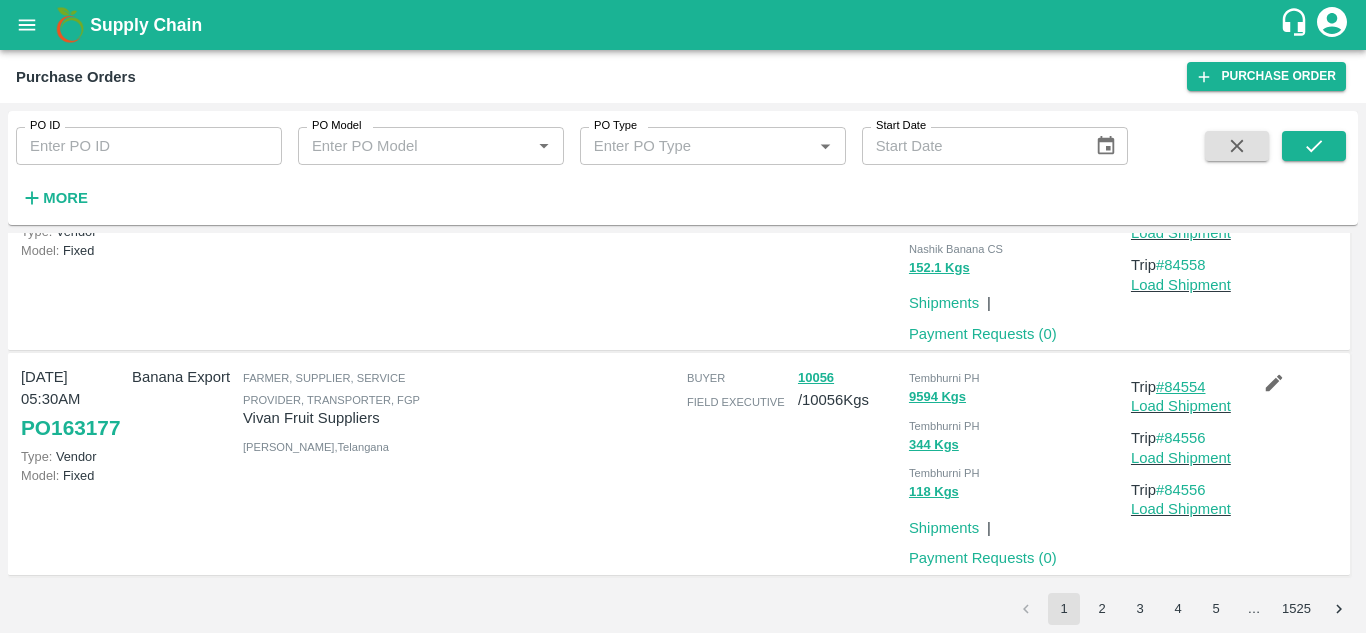 click on "#84554" at bounding box center [1181, 387] 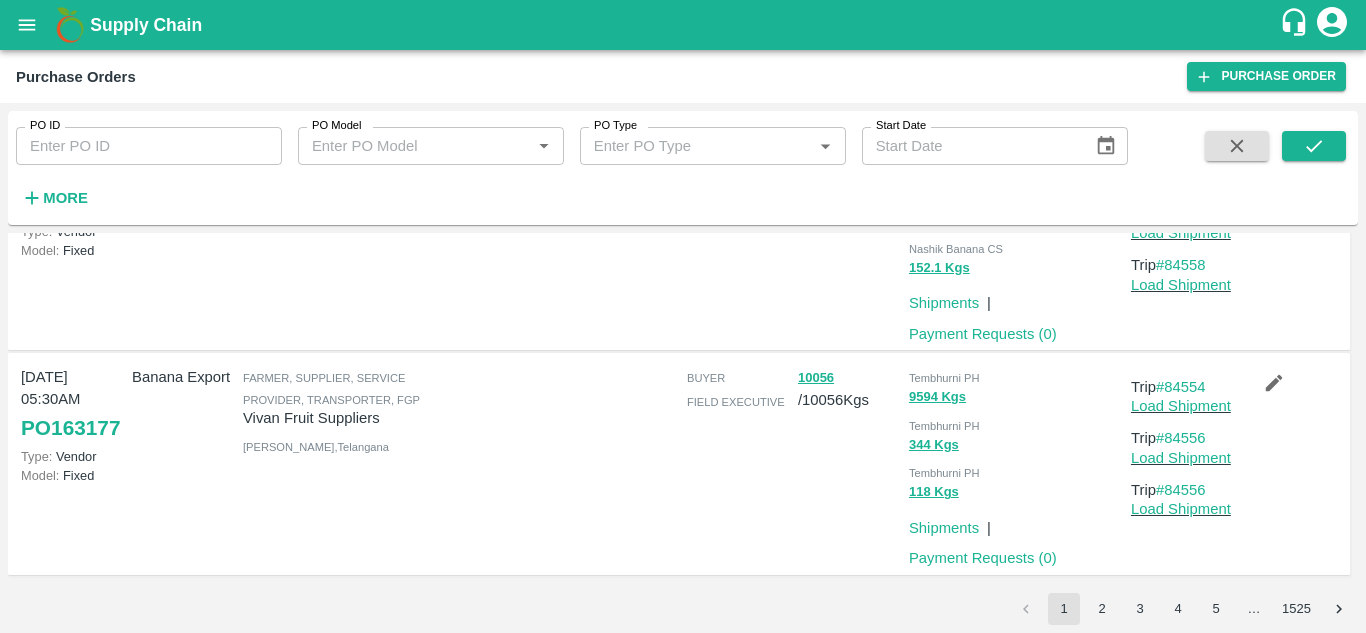 scroll, scrollTop: 1895, scrollLeft: 0, axis: vertical 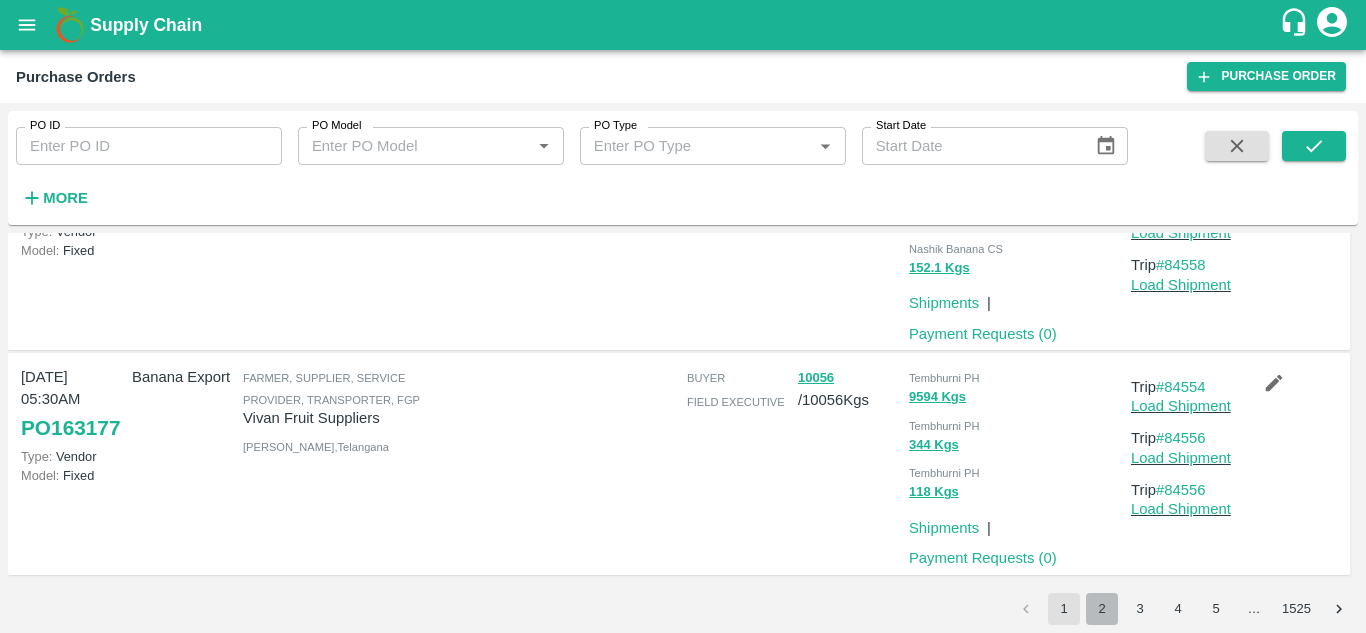 click on "2" at bounding box center (1102, 609) 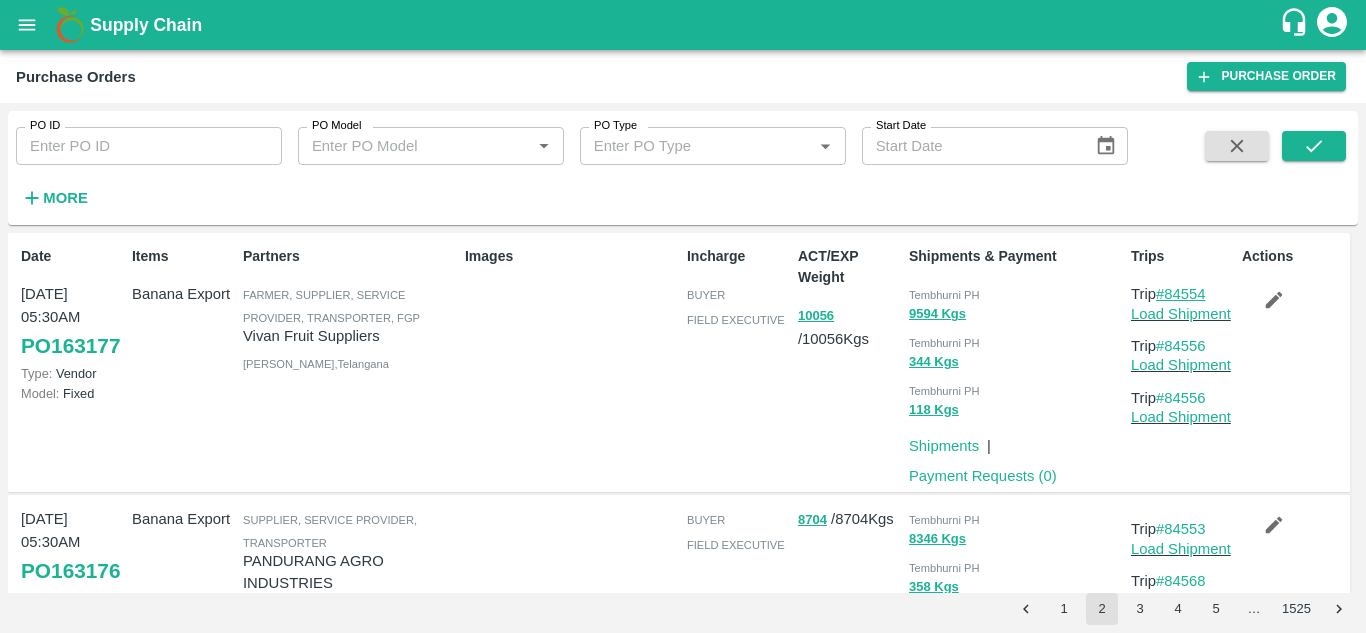 click on "#84554" at bounding box center [1181, 294] 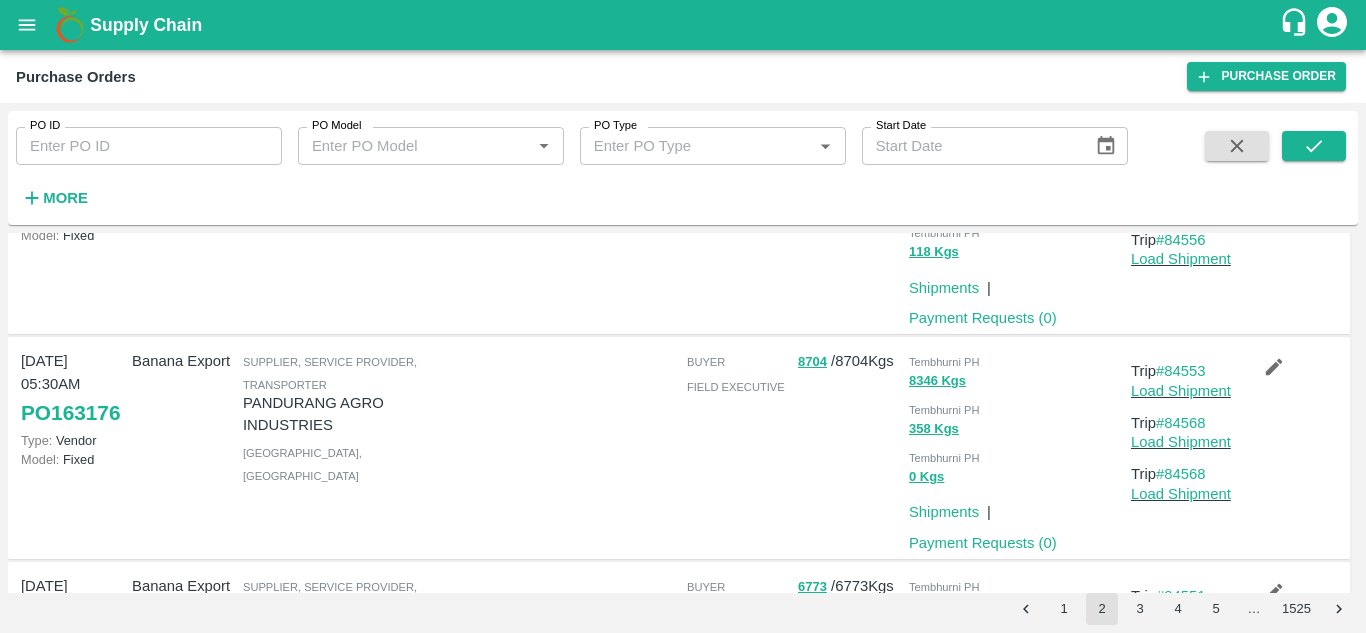 scroll, scrollTop: 174, scrollLeft: 0, axis: vertical 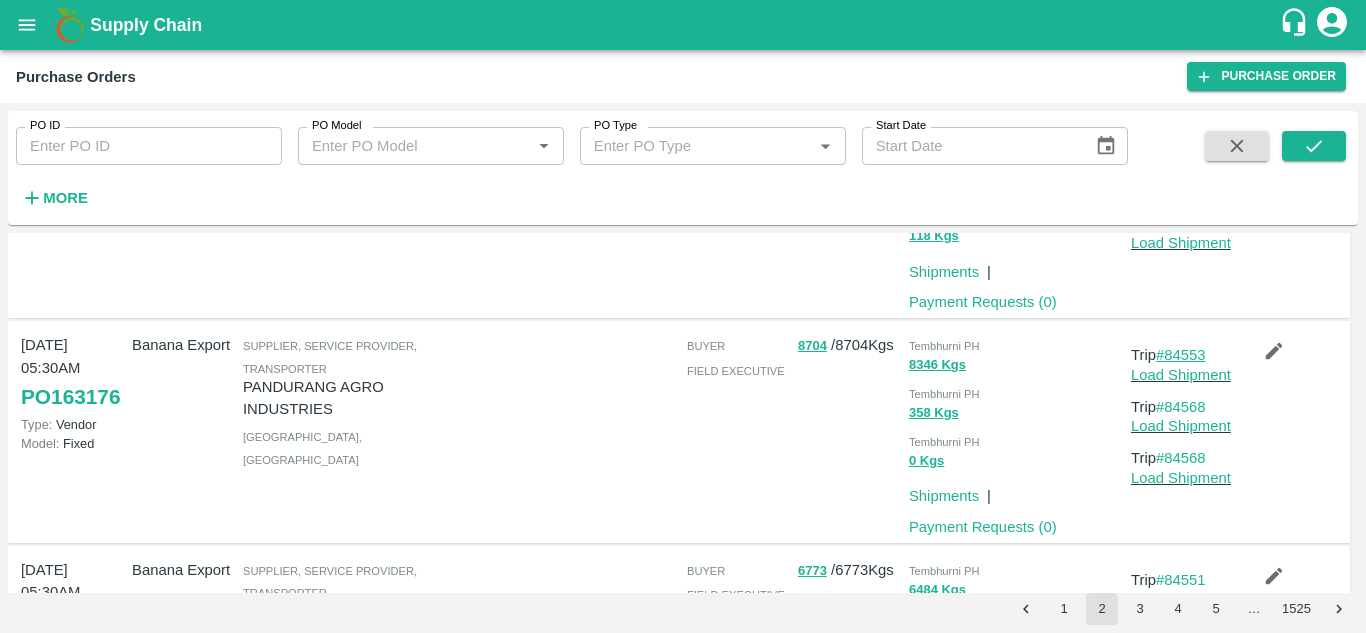 click on "#84553" at bounding box center (1181, 355) 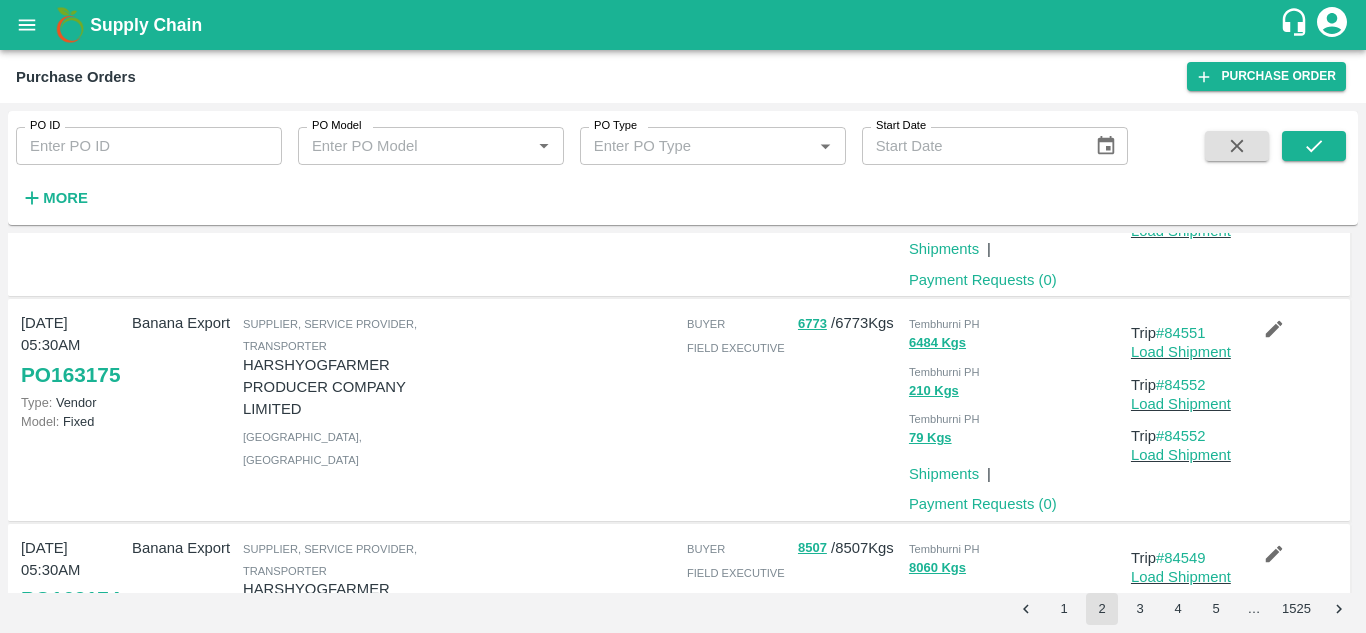 scroll, scrollTop: 422, scrollLeft: 0, axis: vertical 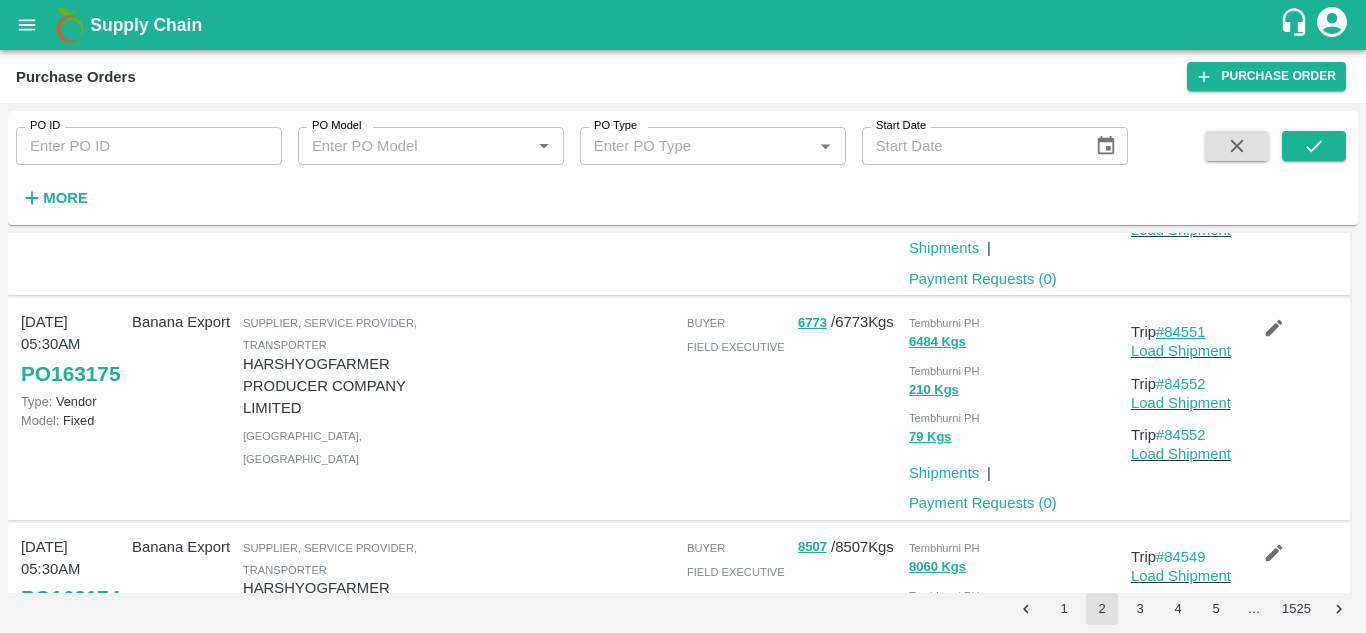 click on "#84551" at bounding box center [1181, 332] 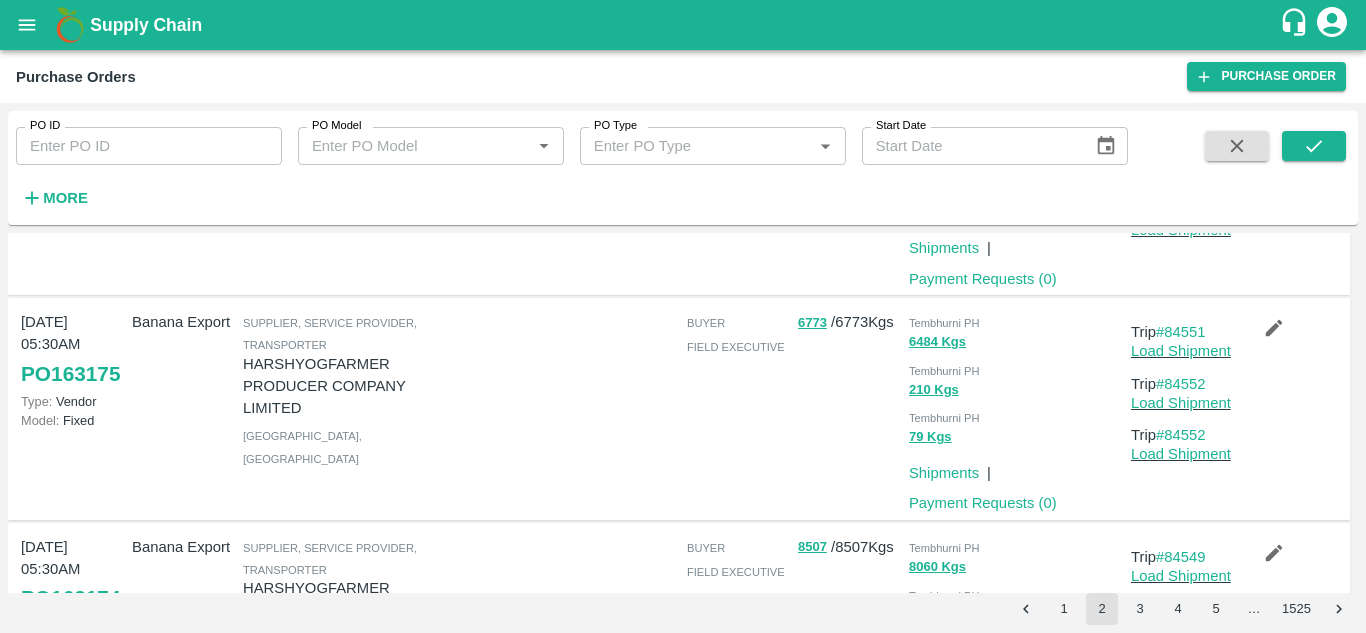 click at bounding box center [568, 409] 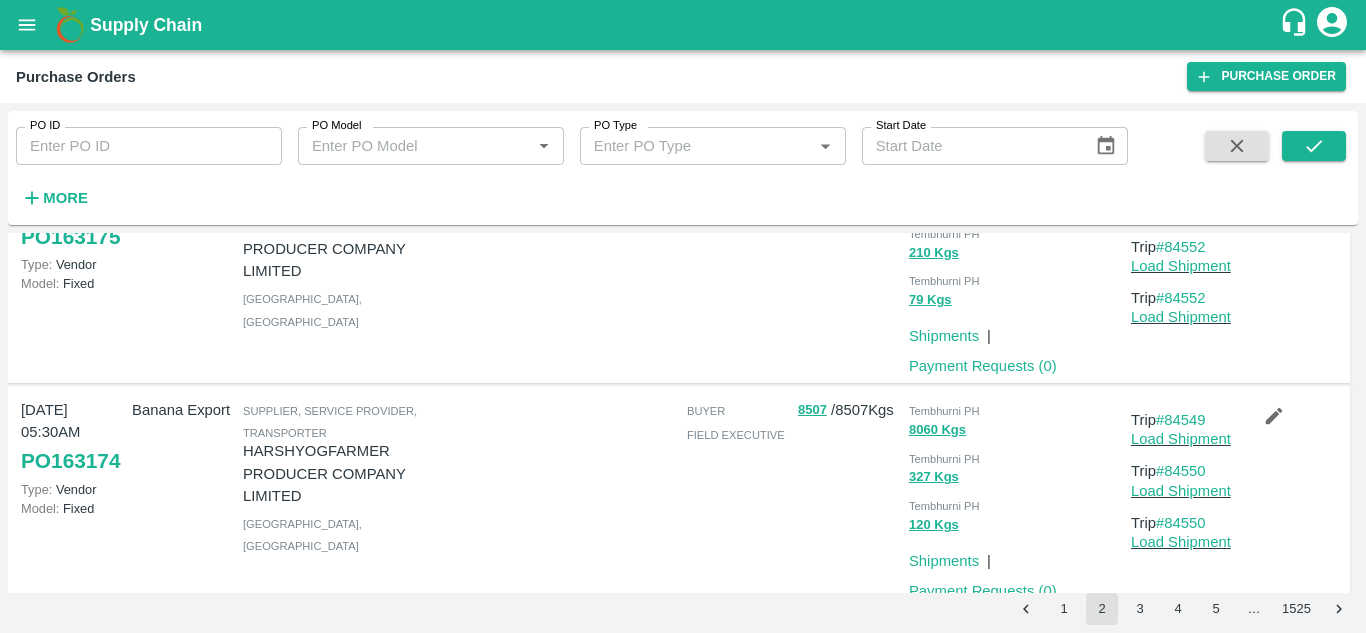 scroll, scrollTop: 562, scrollLeft: 0, axis: vertical 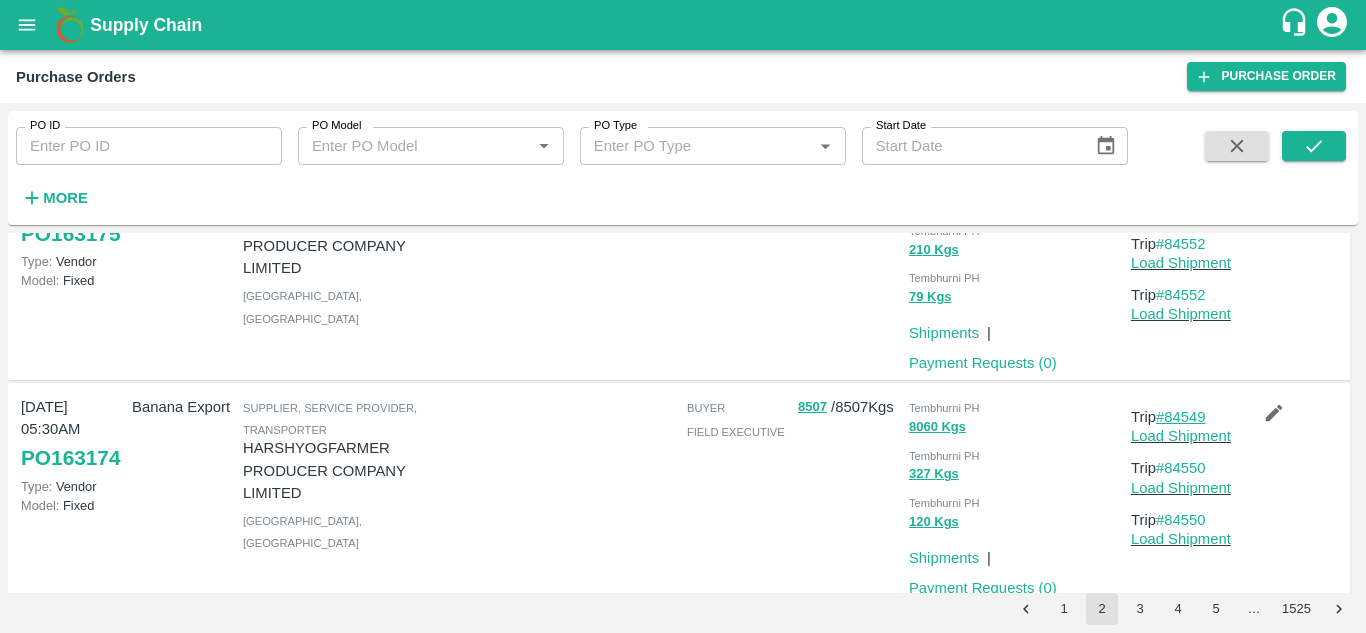 click on "#84549" at bounding box center [1181, 417] 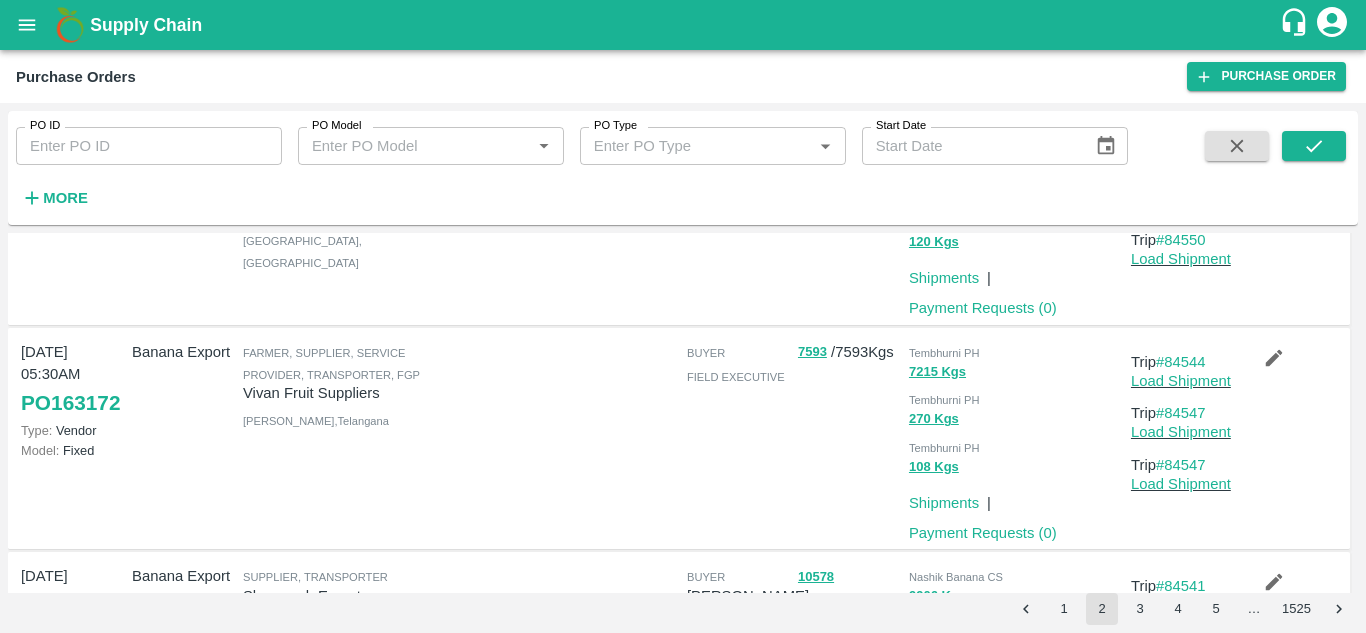 scroll, scrollTop: 843, scrollLeft: 0, axis: vertical 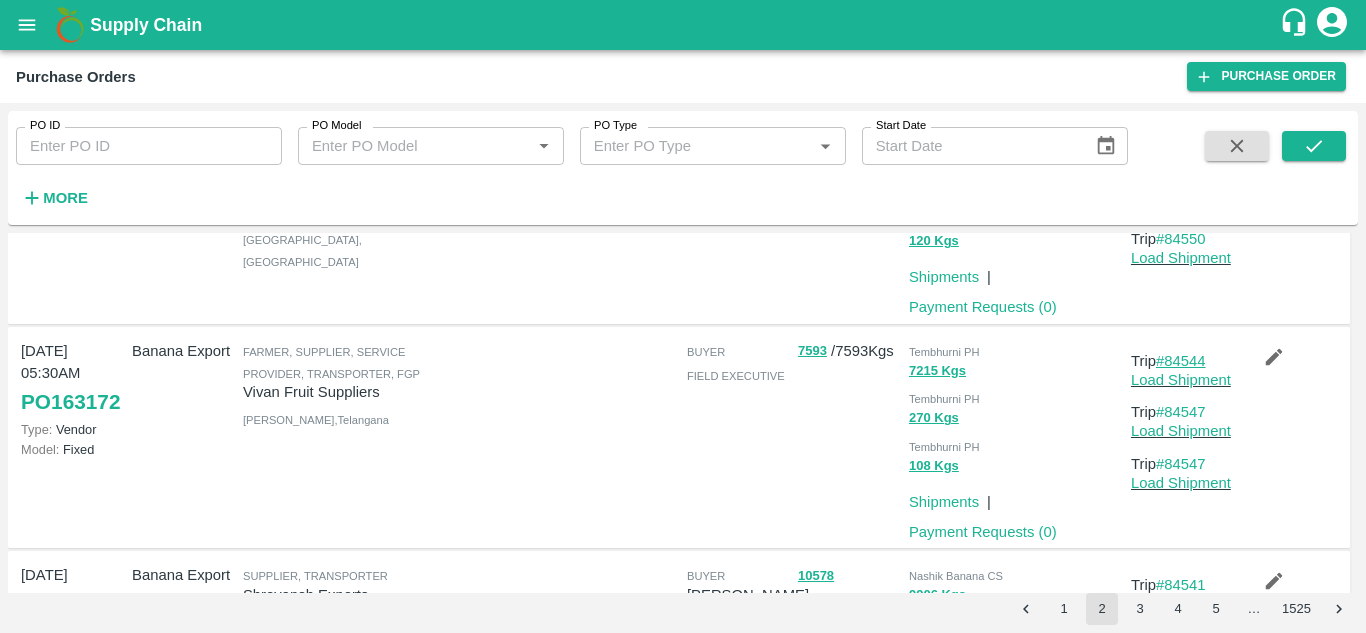 click on "#84544" at bounding box center (1181, 361) 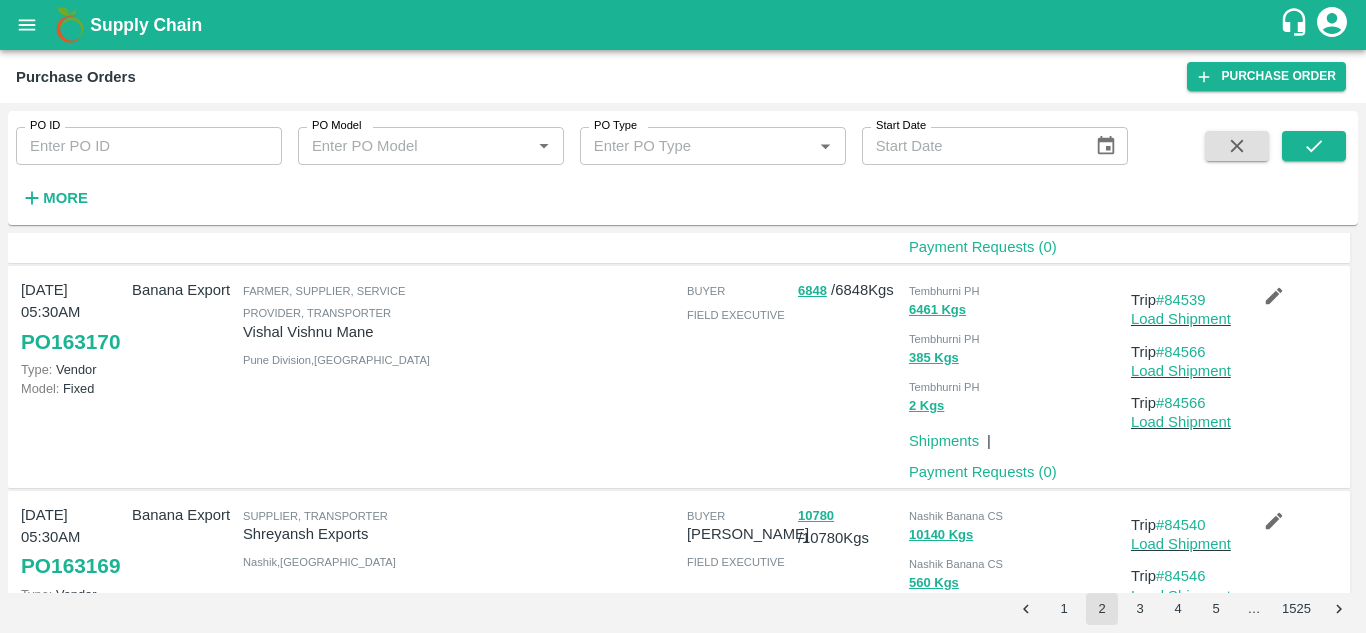 scroll, scrollTop: 1355, scrollLeft: 0, axis: vertical 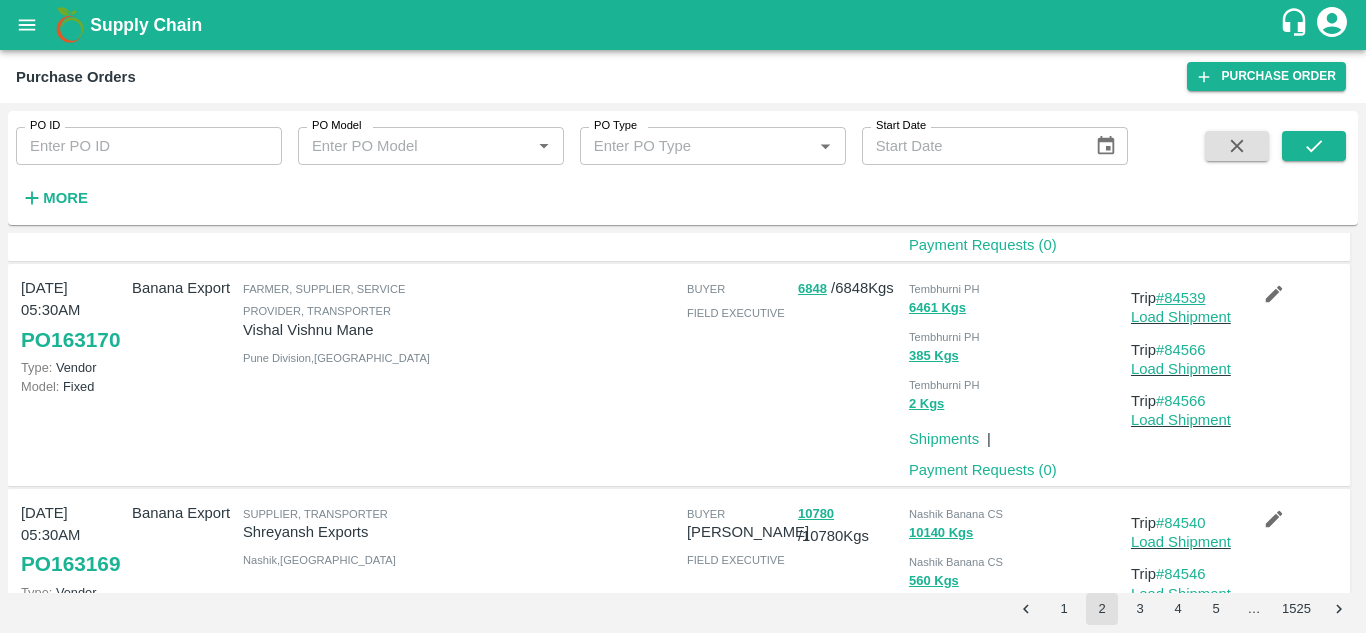 click on "#84539" at bounding box center [1181, 298] 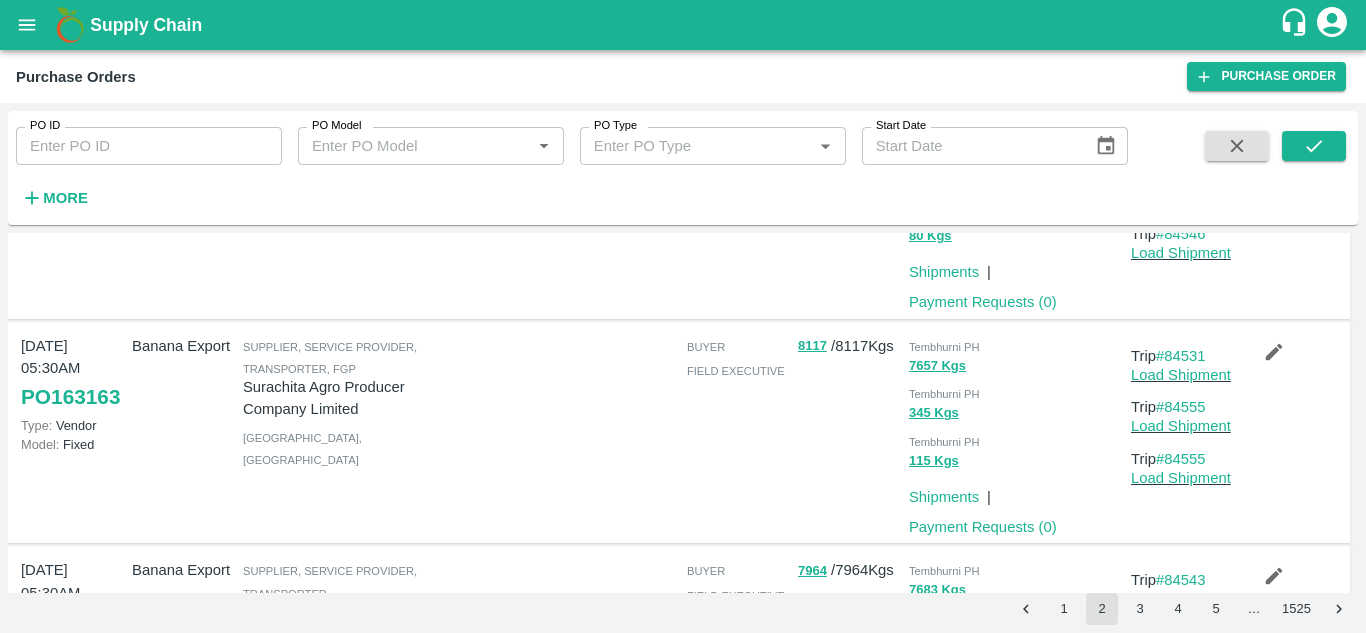 scroll, scrollTop: 1748, scrollLeft: 0, axis: vertical 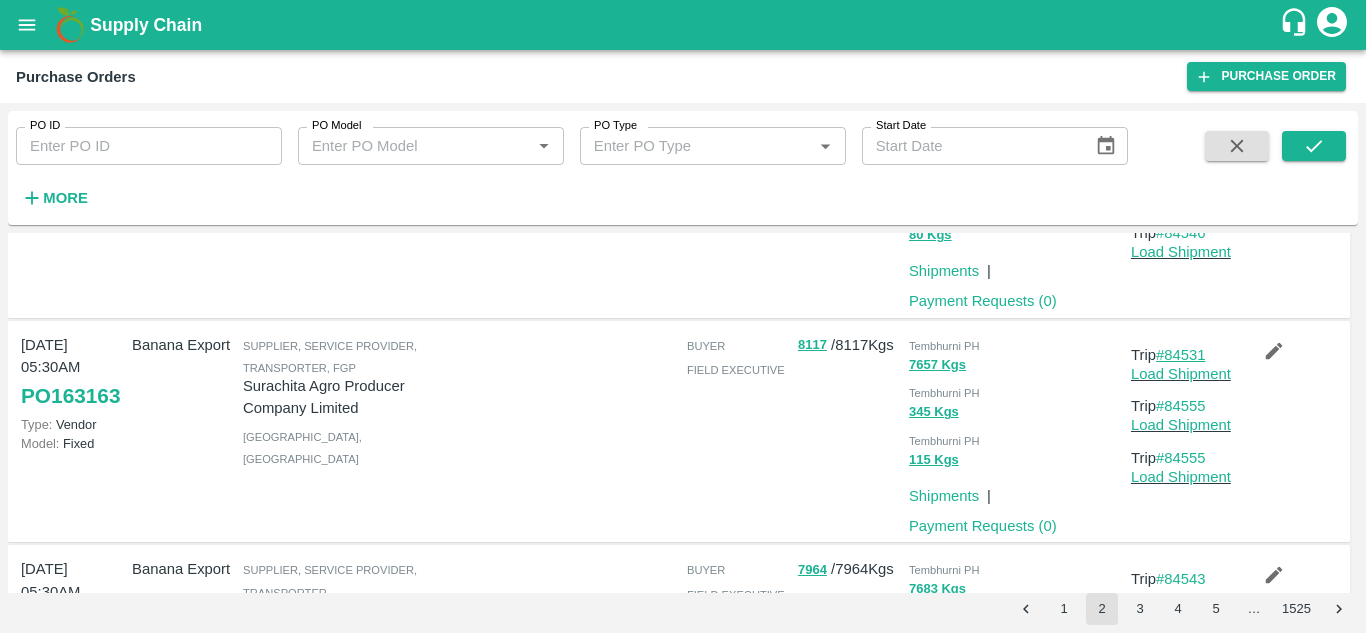 click on "#84531" at bounding box center [1181, 355] 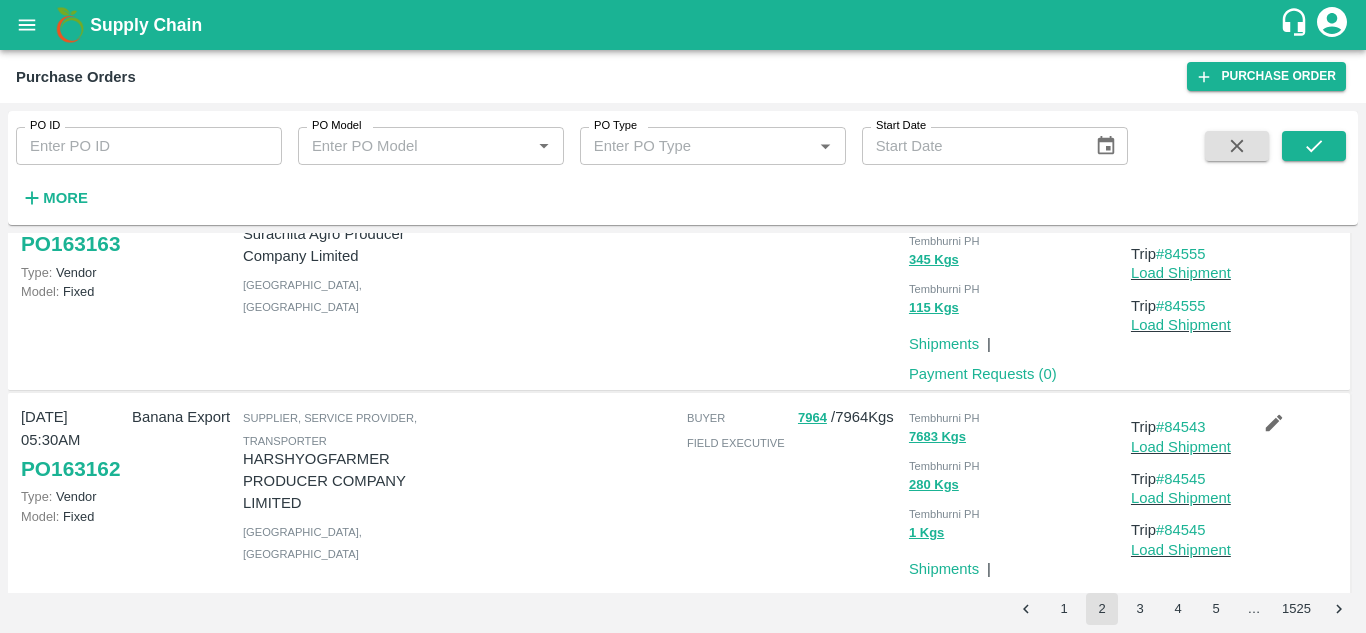 scroll, scrollTop: 1943, scrollLeft: 0, axis: vertical 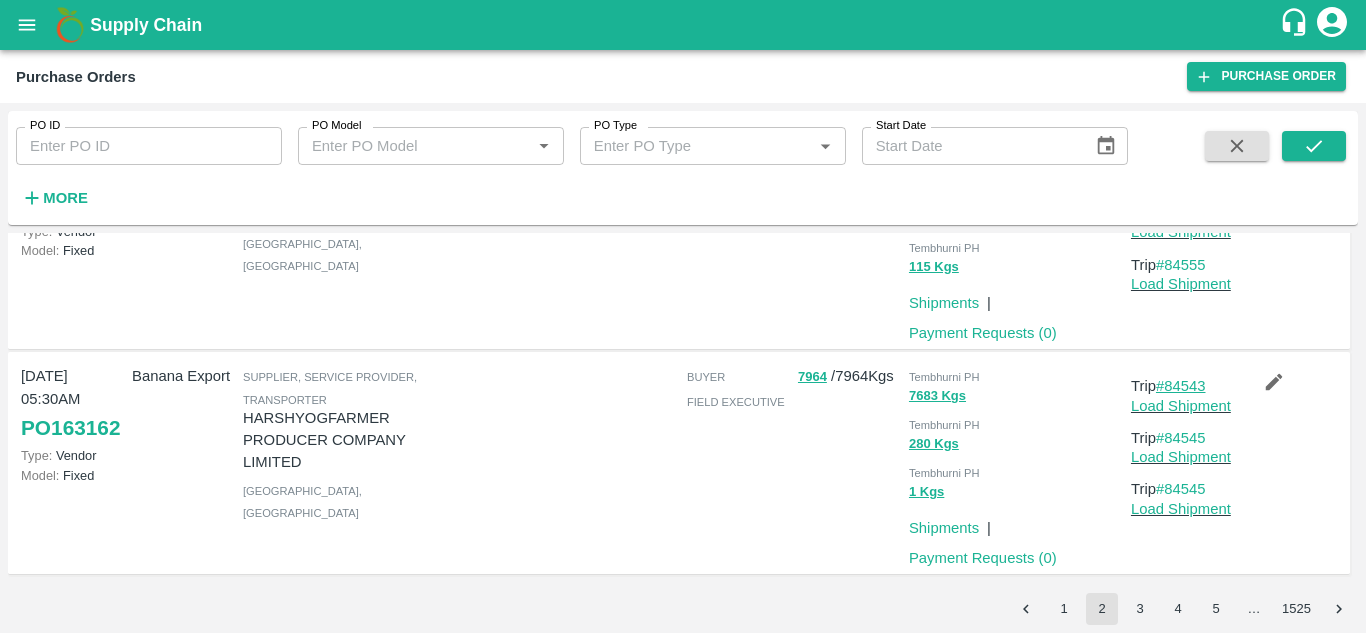 click on "#84543" at bounding box center [1181, 386] 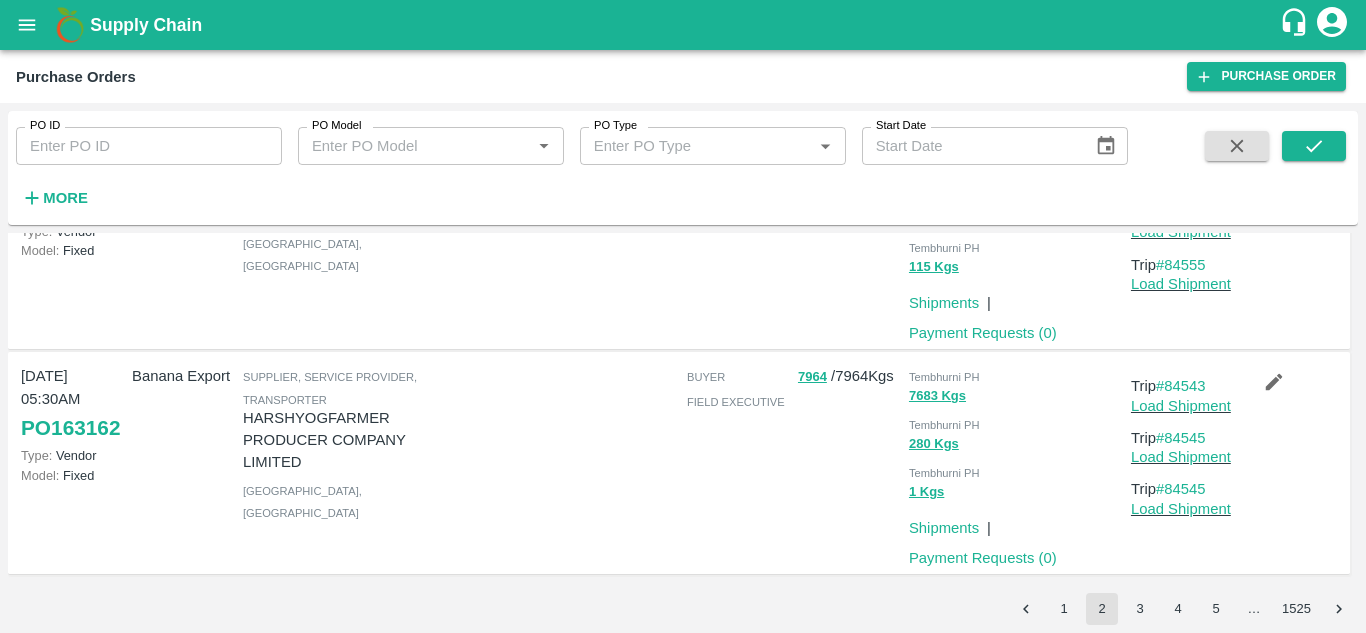 click on "HARSHYOGFARMER PRODUCER COMPANY LIMITED" at bounding box center (350, 440) 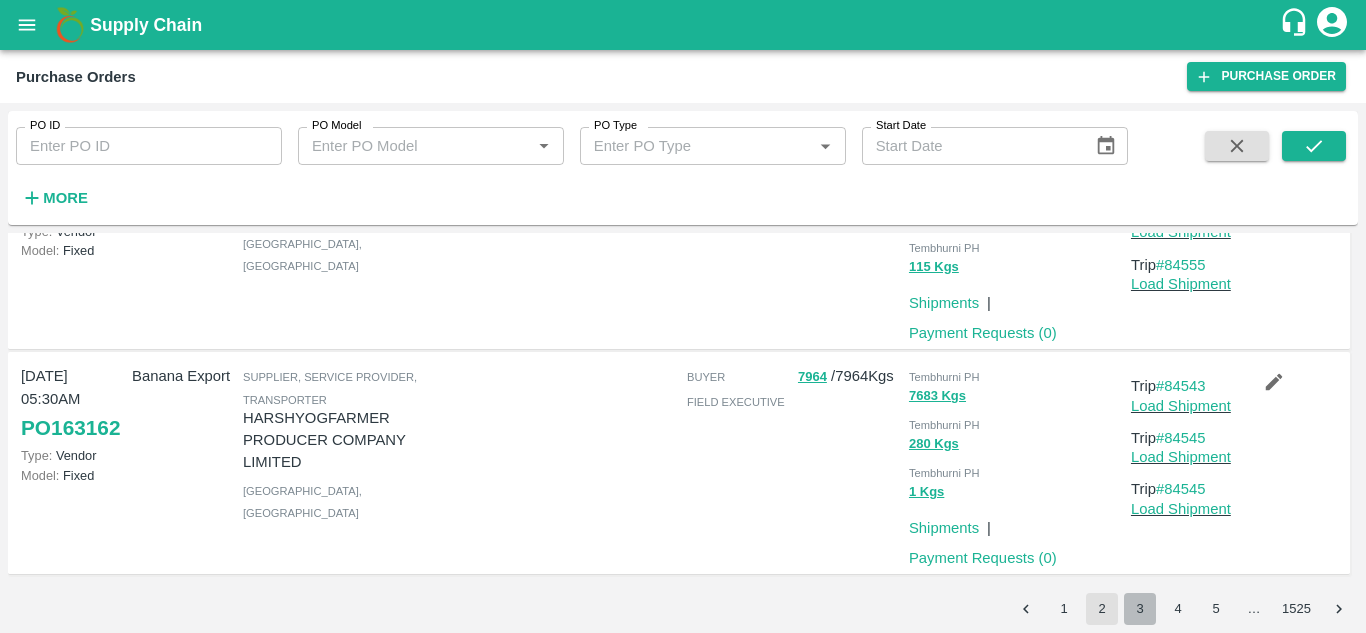 click on "3" at bounding box center [1140, 609] 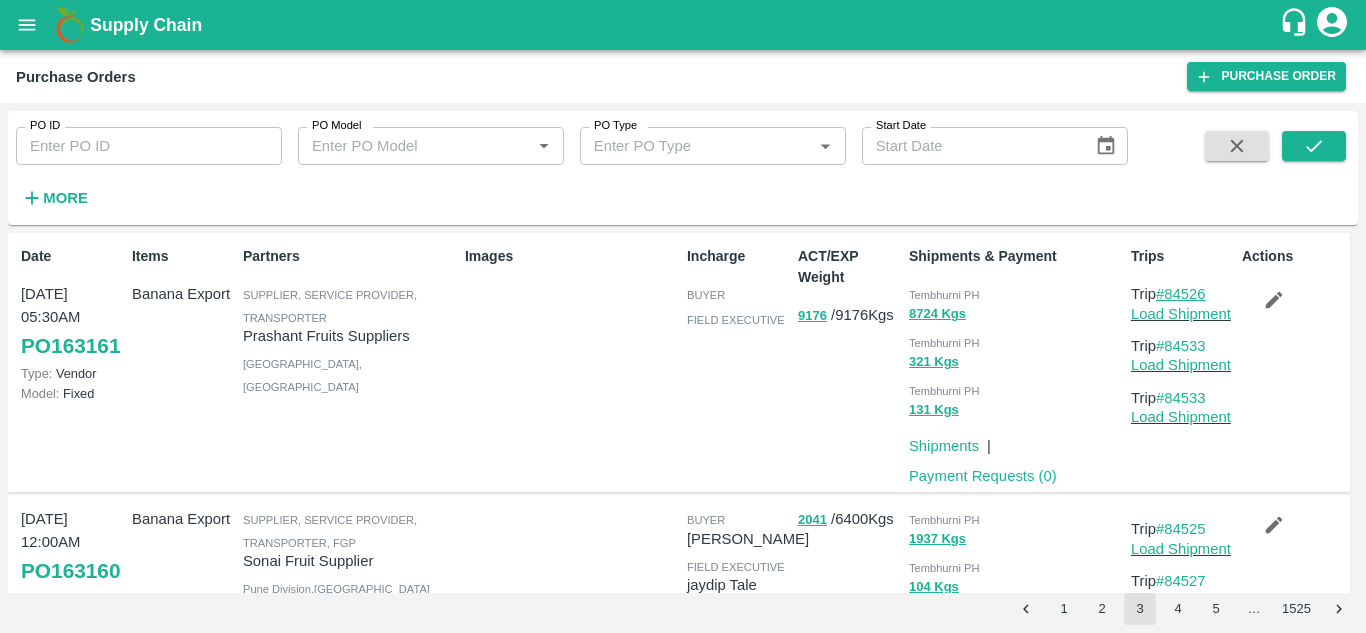 click on "#84526" at bounding box center (1181, 294) 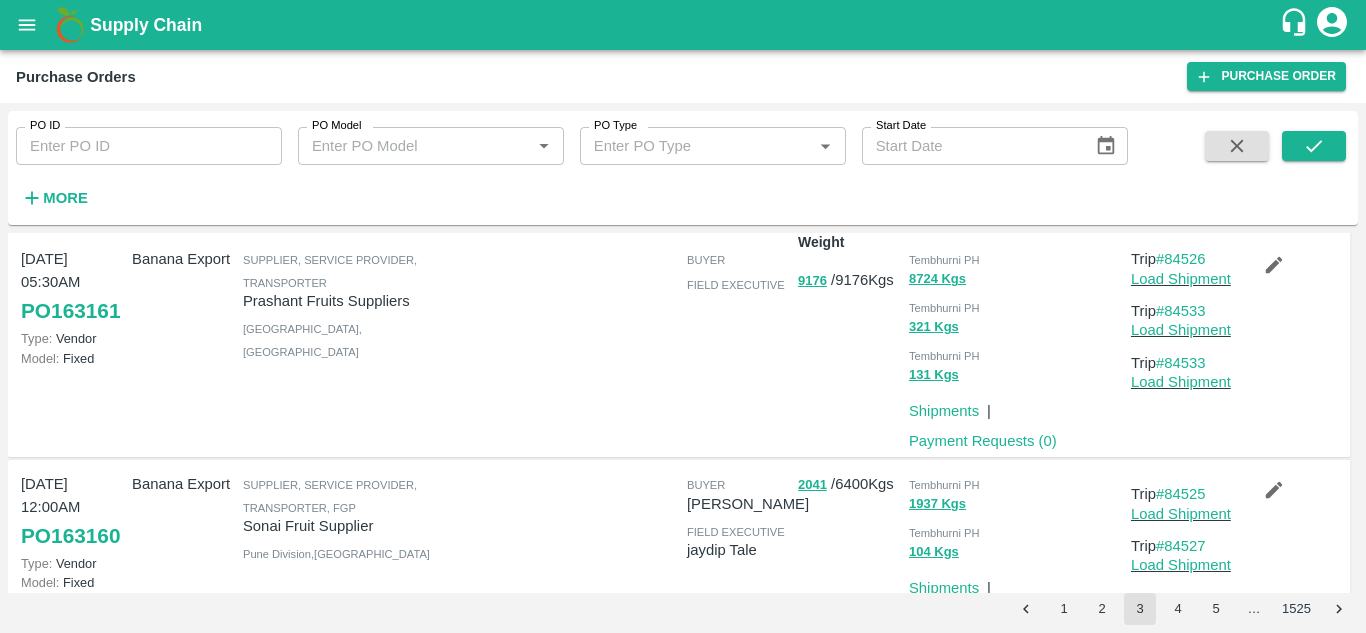 scroll, scrollTop: 0, scrollLeft: 0, axis: both 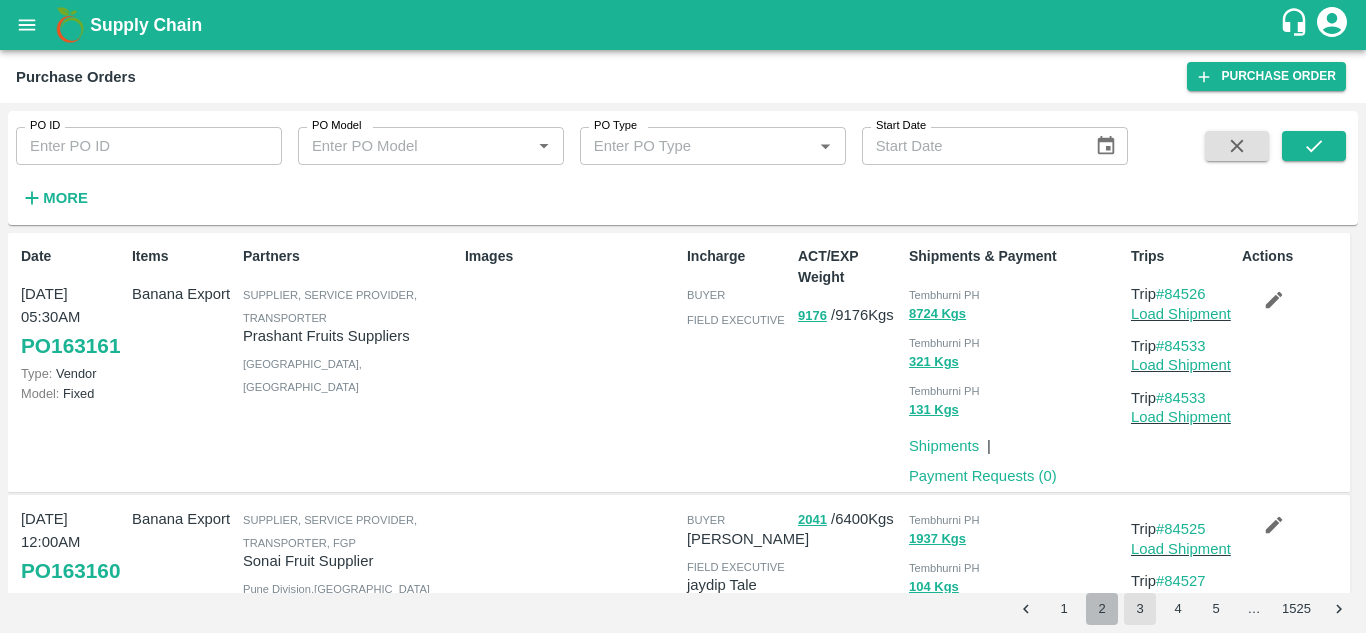 click on "2" at bounding box center (1102, 609) 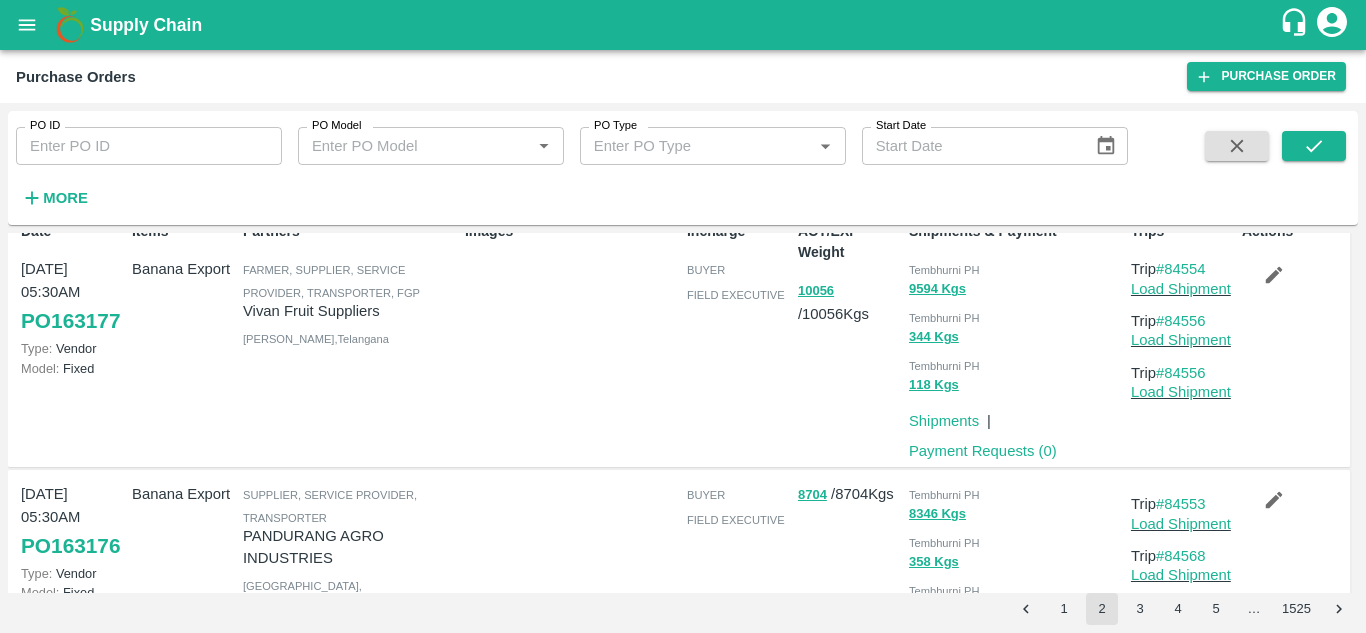 scroll, scrollTop: 0, scrollLeft: 0, axis: both 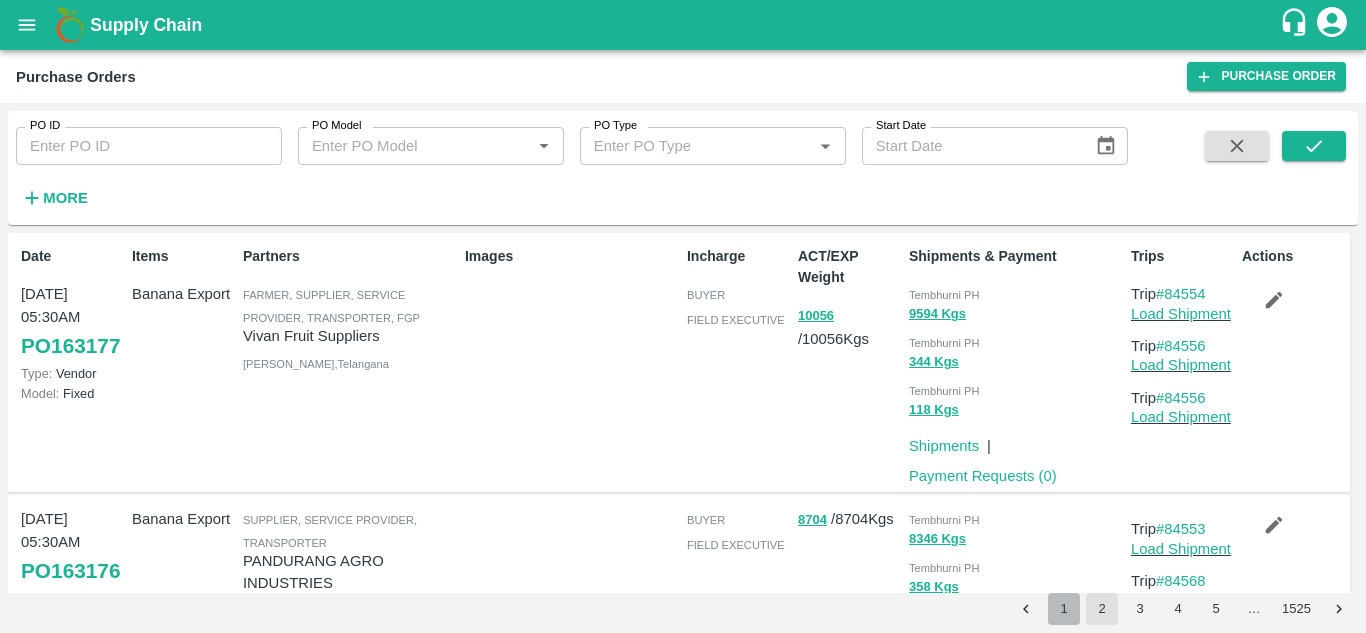 click on "1" at bounding box center [1064, 609] 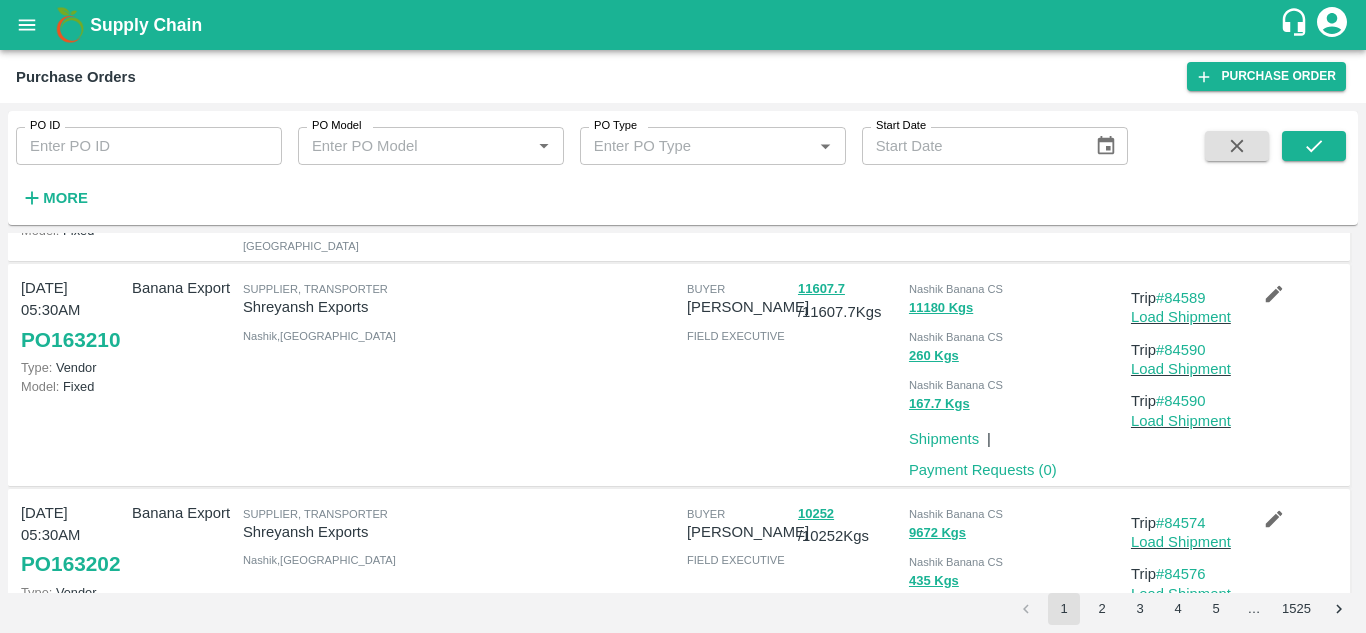 scroll, scrollTop: 0, scrollLeft: 0, axis: both 